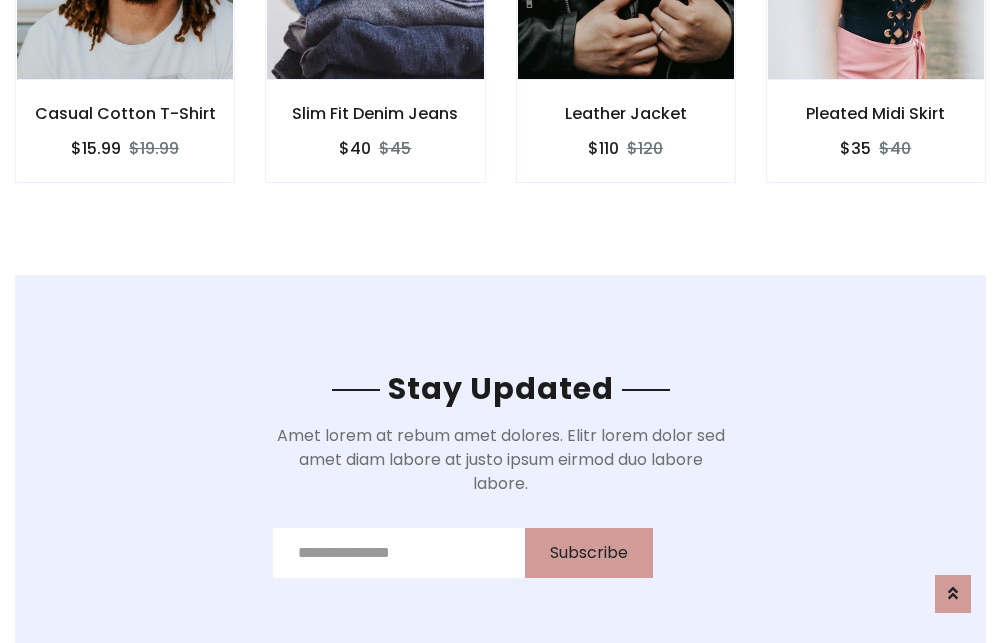 scroll, scrollTop: 3012, scrollLeft: 0, axis: vertical 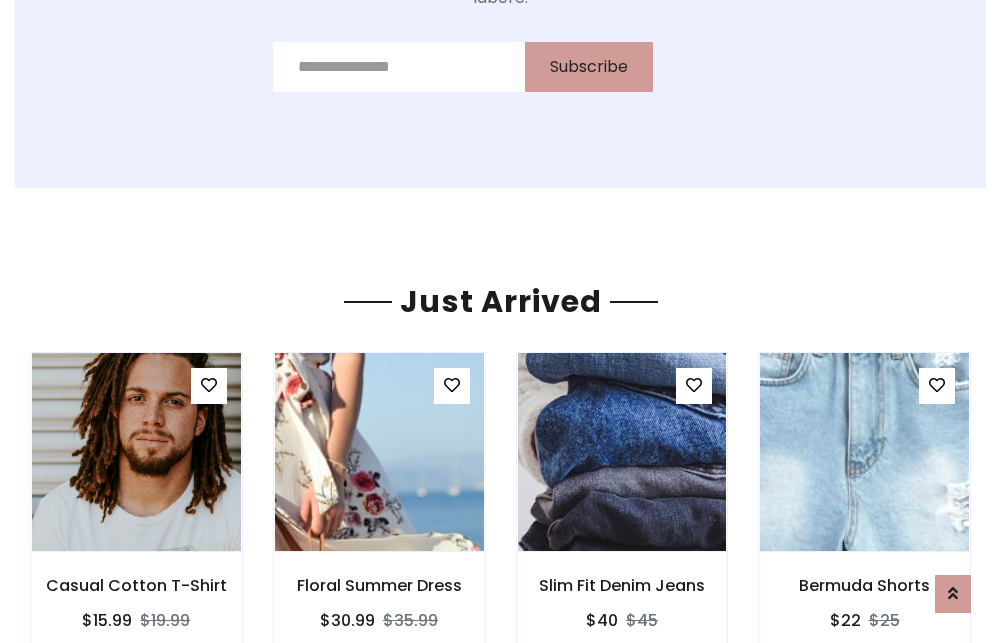 click on "Leather Jacket
$110
$120" at bounding box center [626, -441] 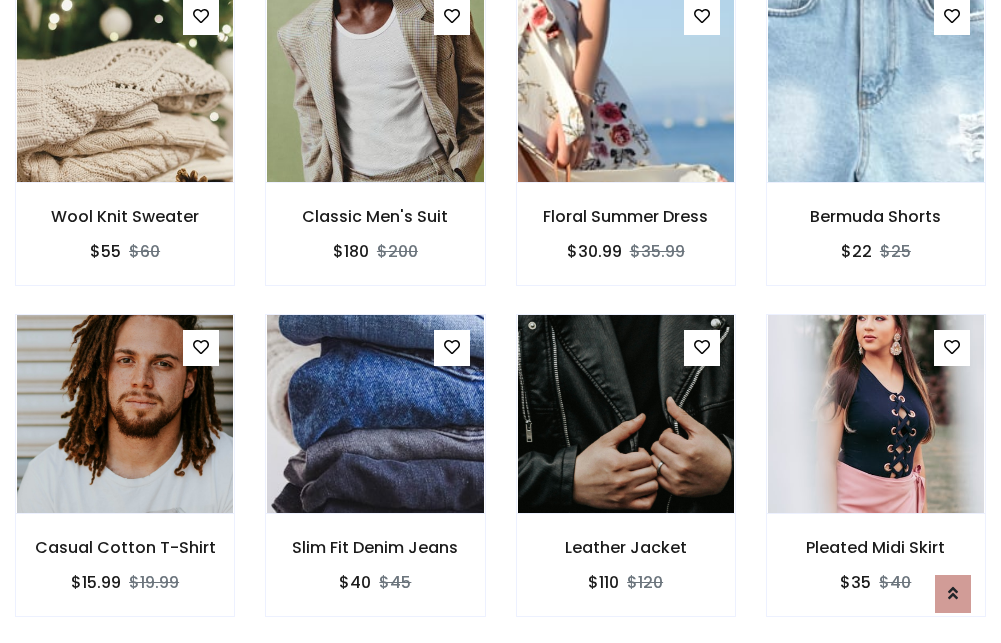 click on "Leather Jacket
$110
$120" at bounding box center [626, 479] 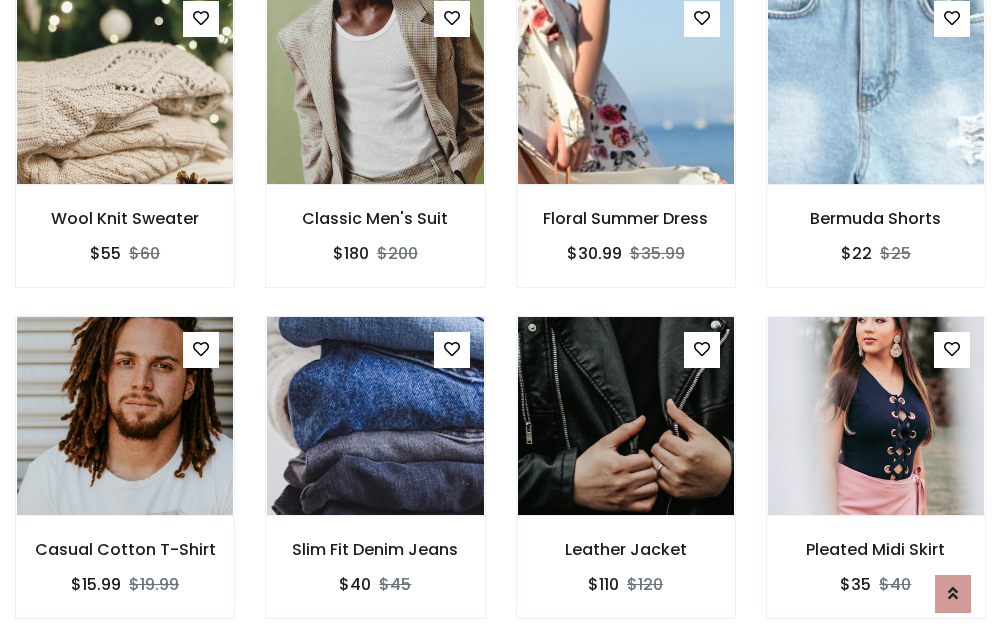 click on "Leather Jacket
$110
$120" at bounding box center [626, 481] 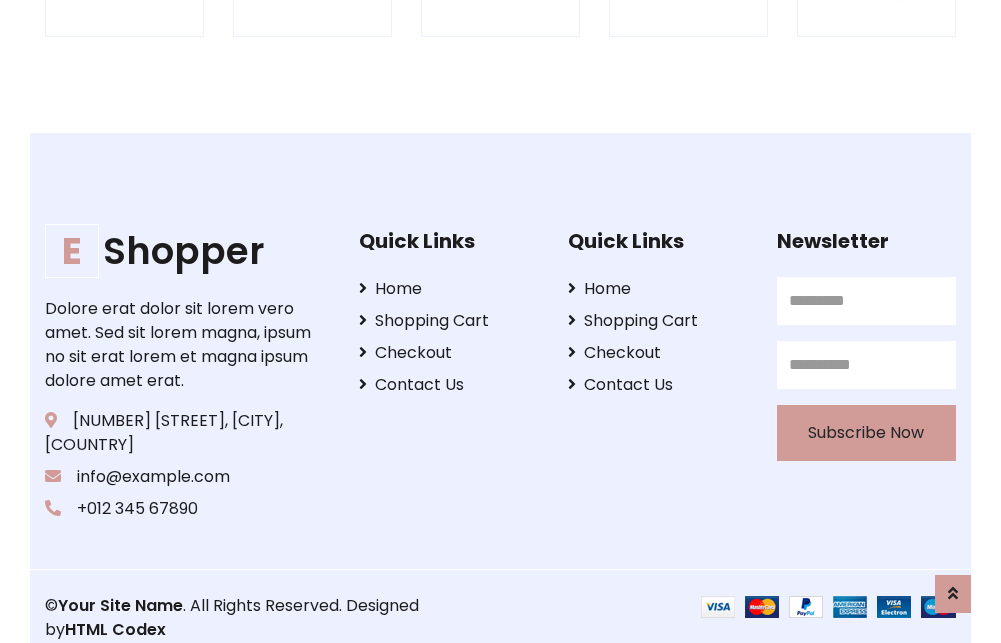 scroll, scrollTop: 3807, scrollLeft: 0, axis: vertical 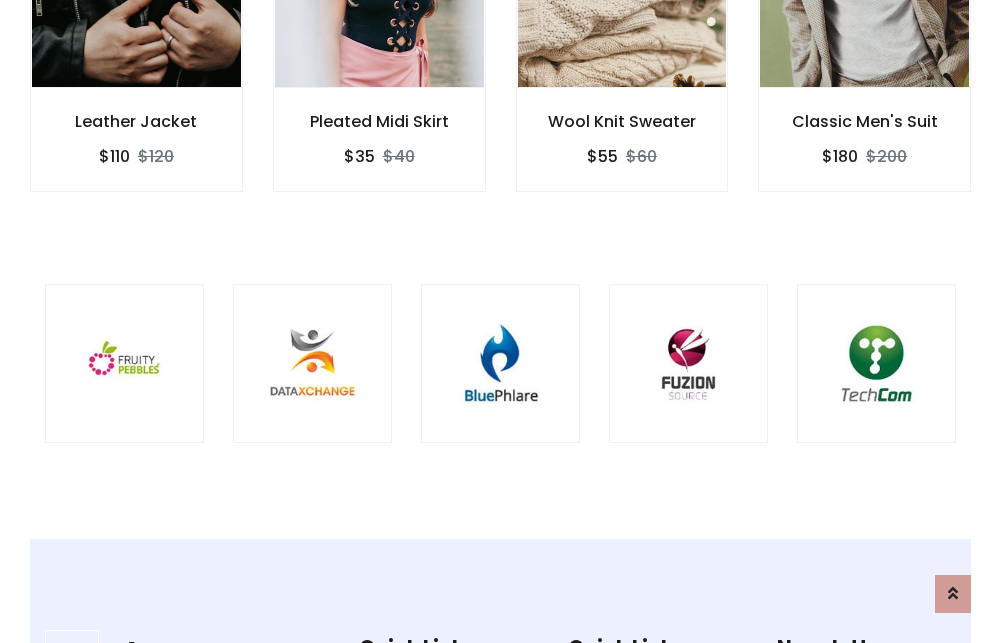 click at bounding box center [500, 363] 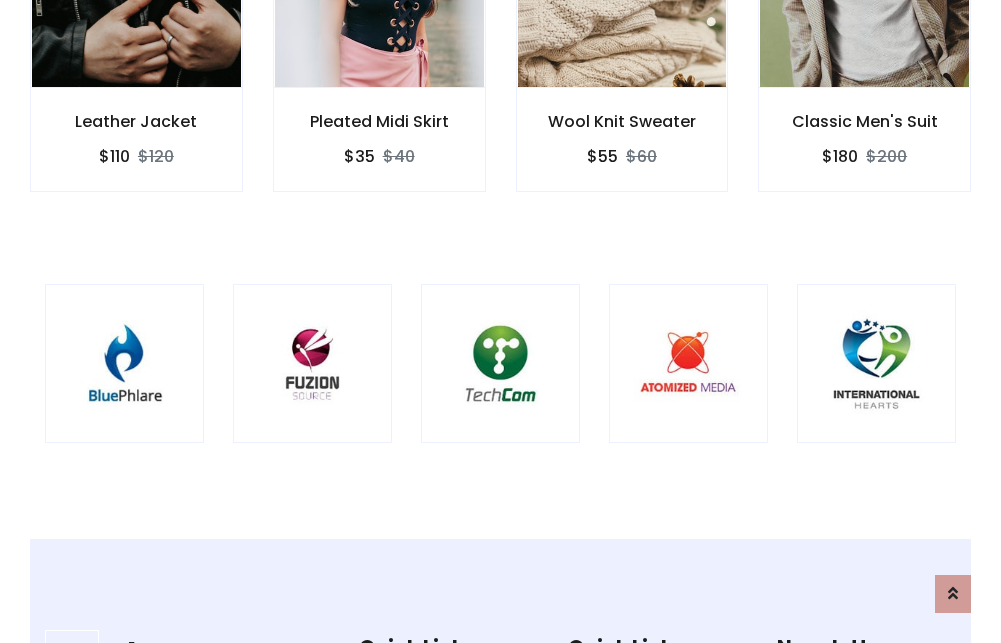 click at bounding box center (500, 363) 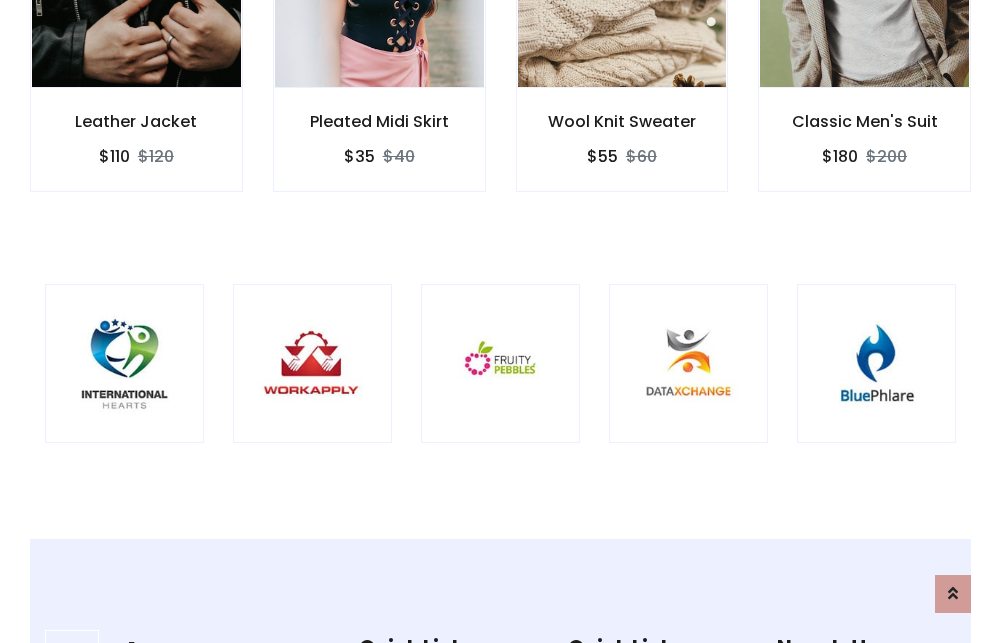 click at bounding box center (500, 363) 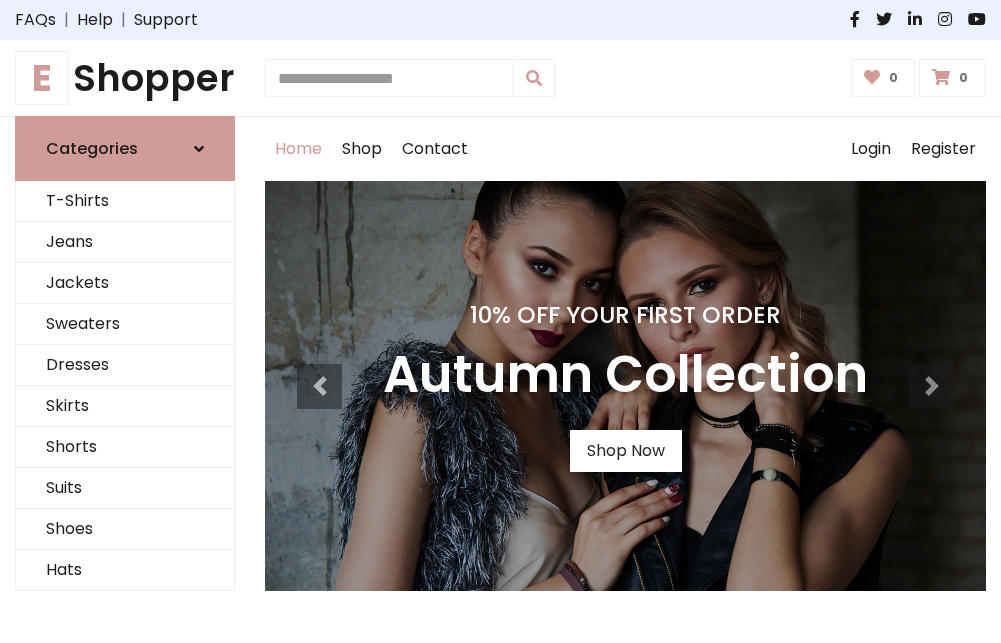 scroll, scrollTop: 0, scrollLeft: 0, axis: both 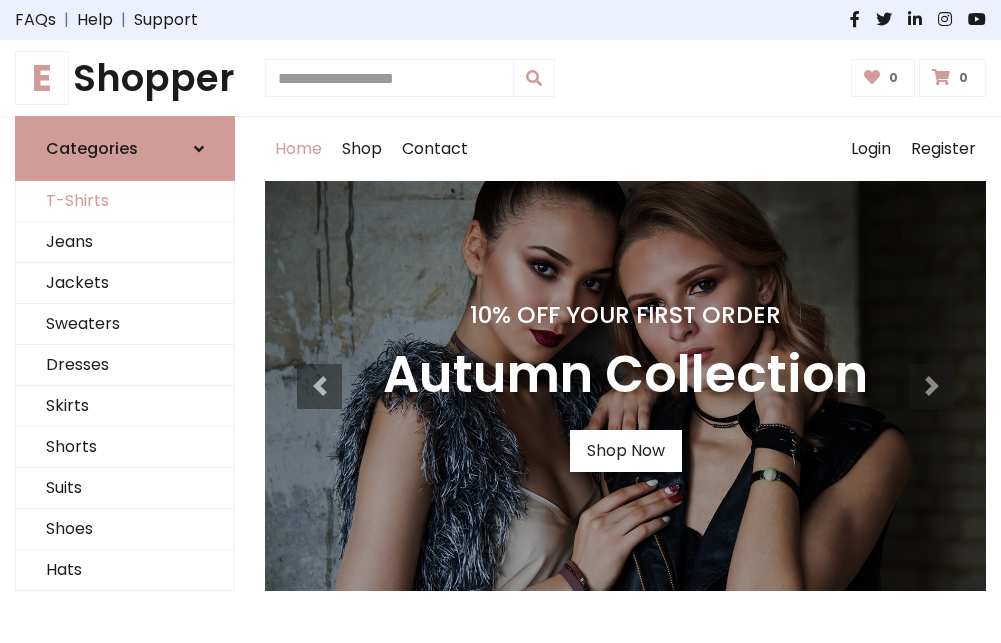 click on "T-Shirts" at bounding box center (125, 201) 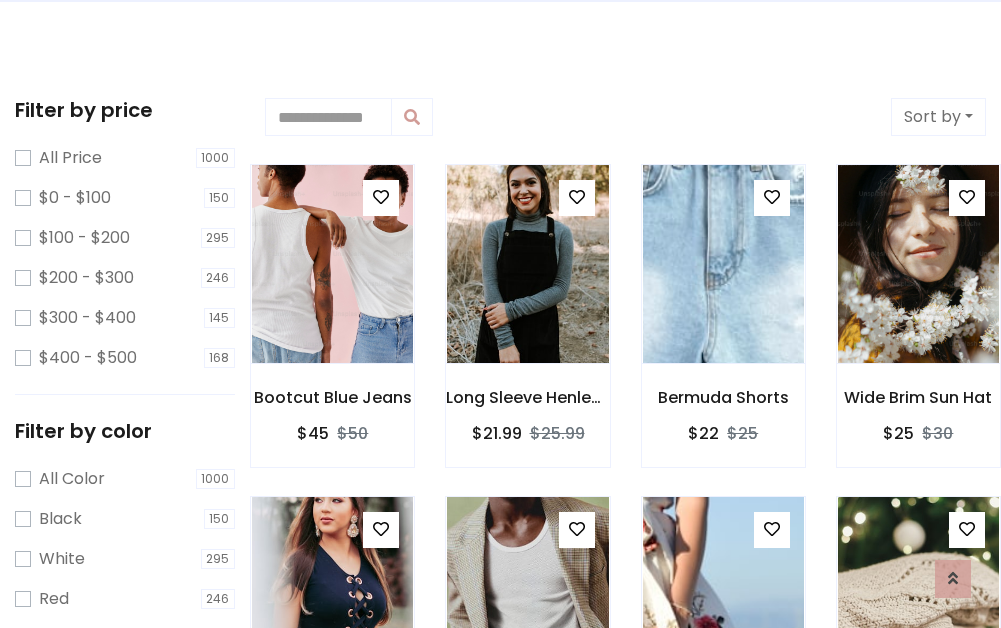 scroll, scrollTop: 0, scrollLeft: 0, axis: both 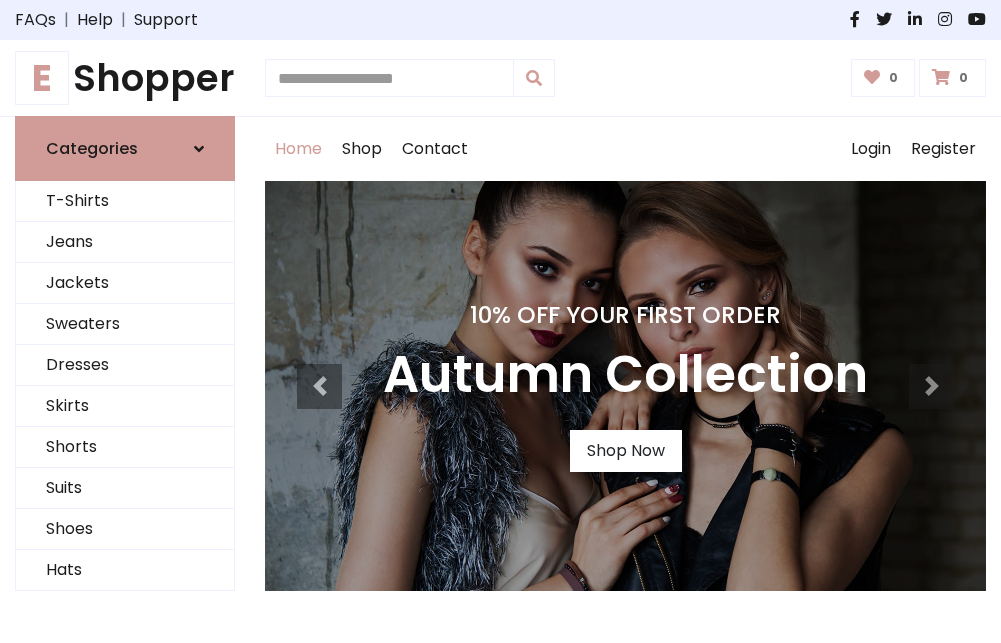 click on "E Shopper" at bounding box center [125, 78] 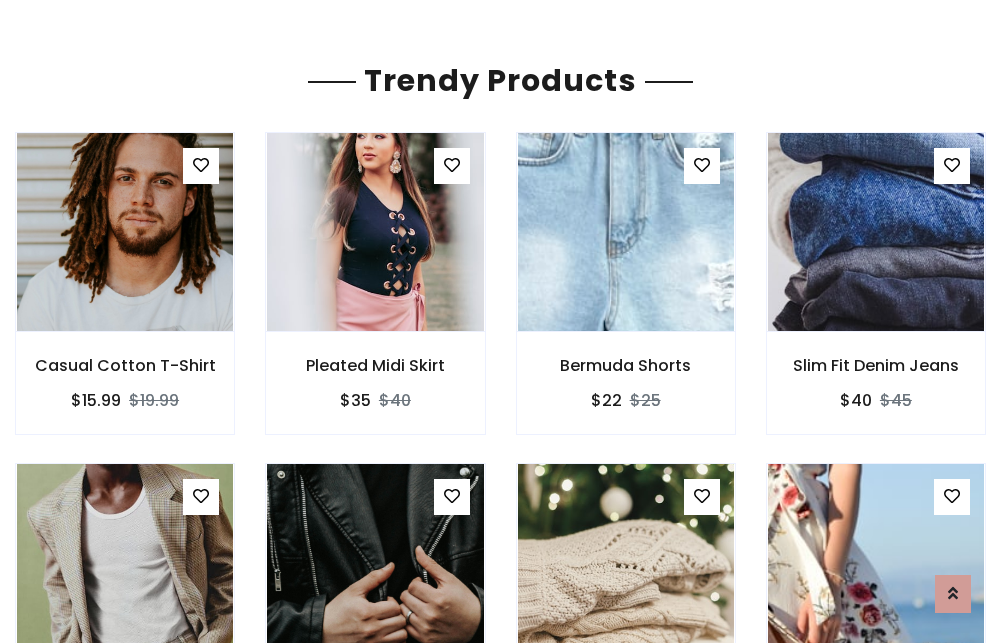 scroll, scrollTop: 118, scrollLeft: 0, axis: vertical 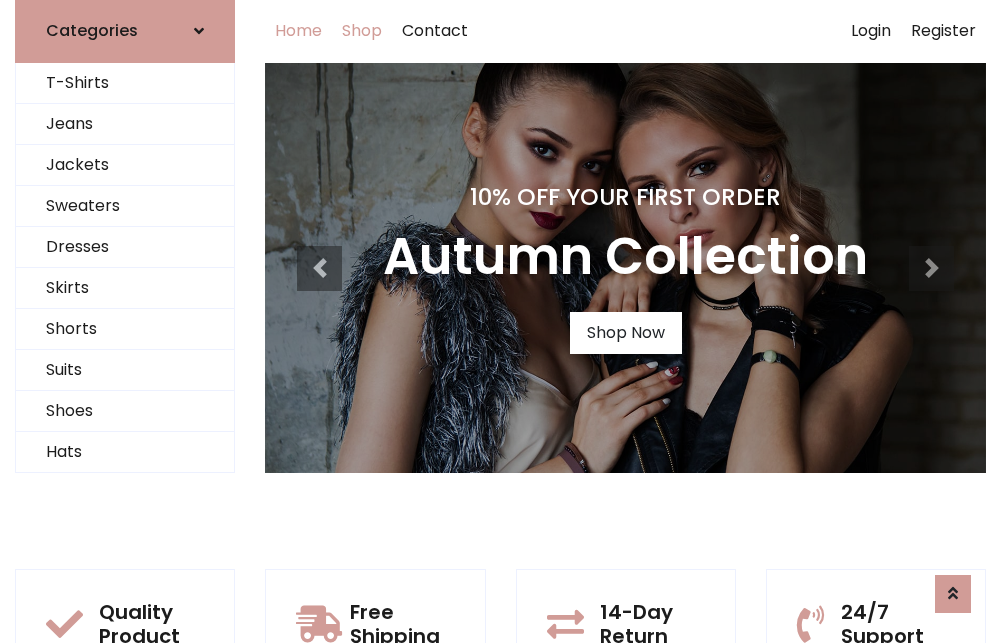 click on "Shop" at bounding box center (362, 31) 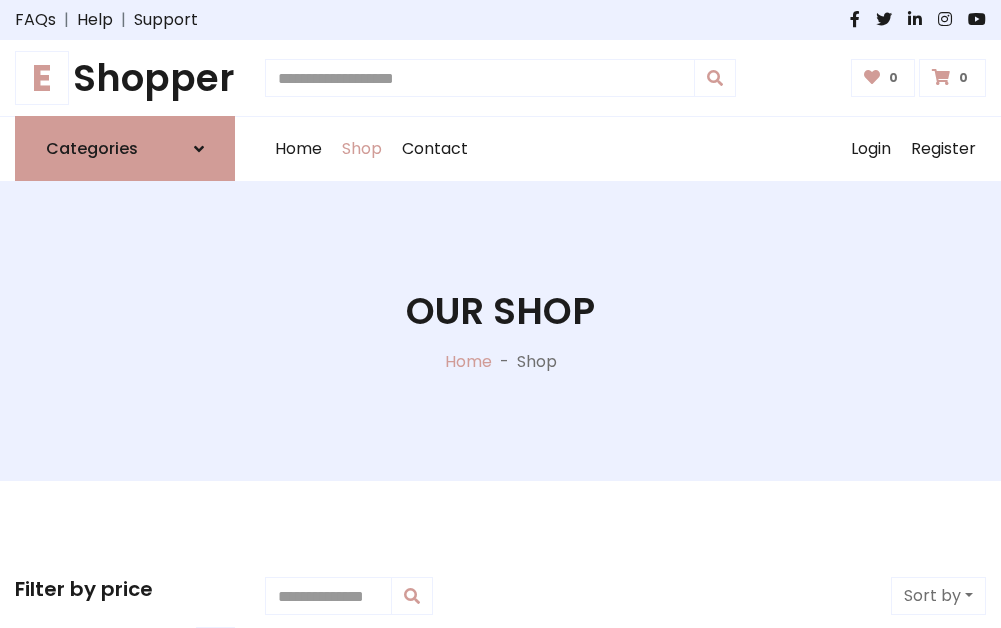 scroll, scrollTop: 0, scrollLeft: 0, axis: both 